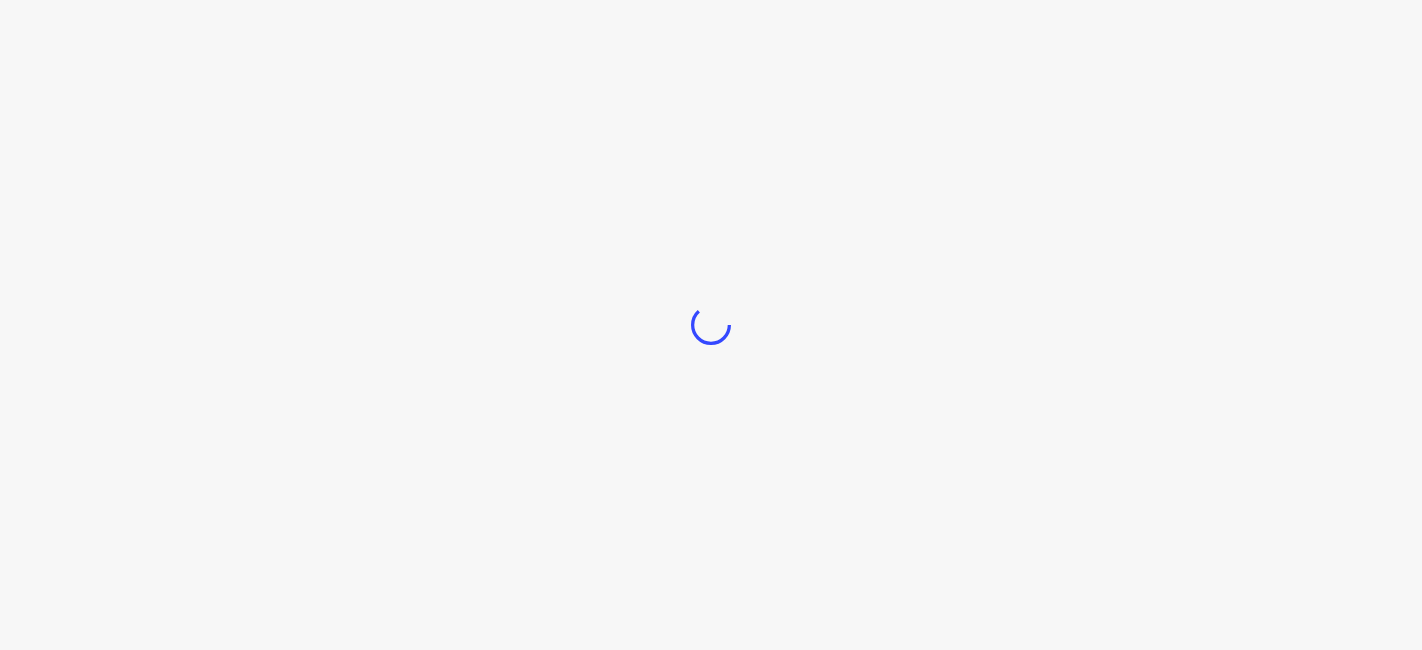 scroll, scrollTop: 0, scrollLeft: 0, axis: both 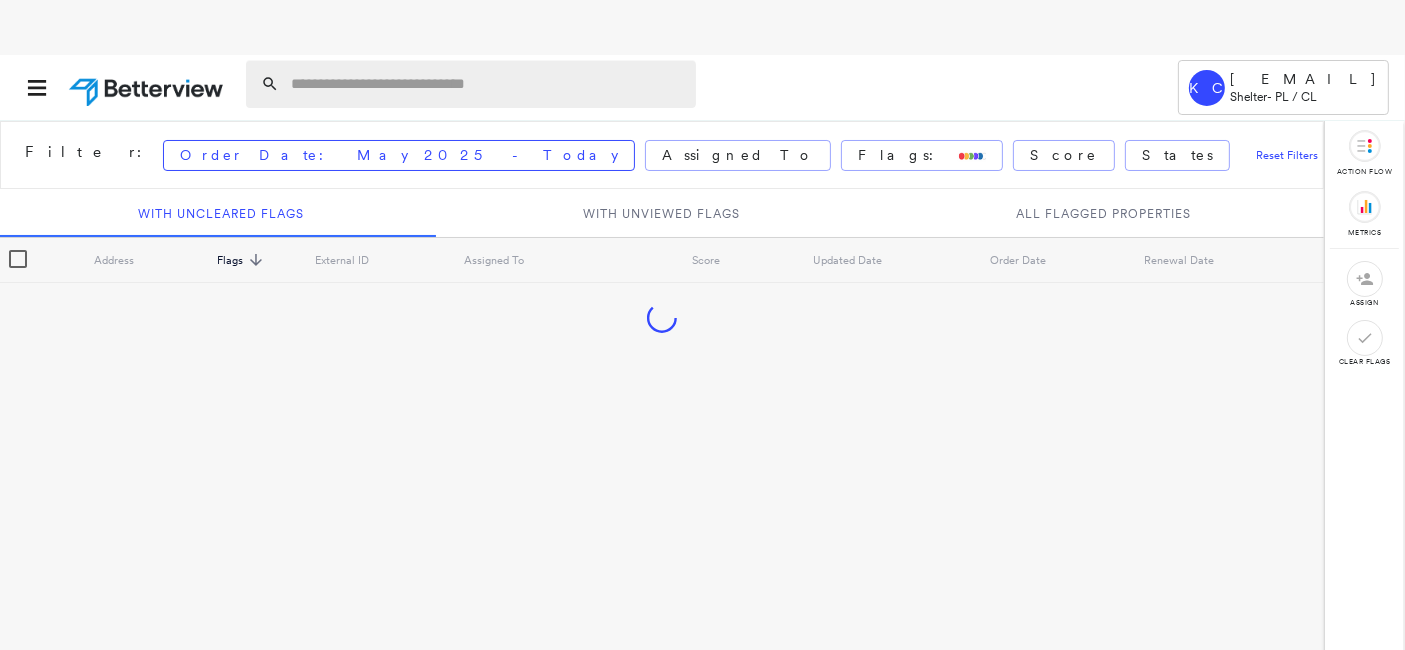 click at bounding box center [487, 84] 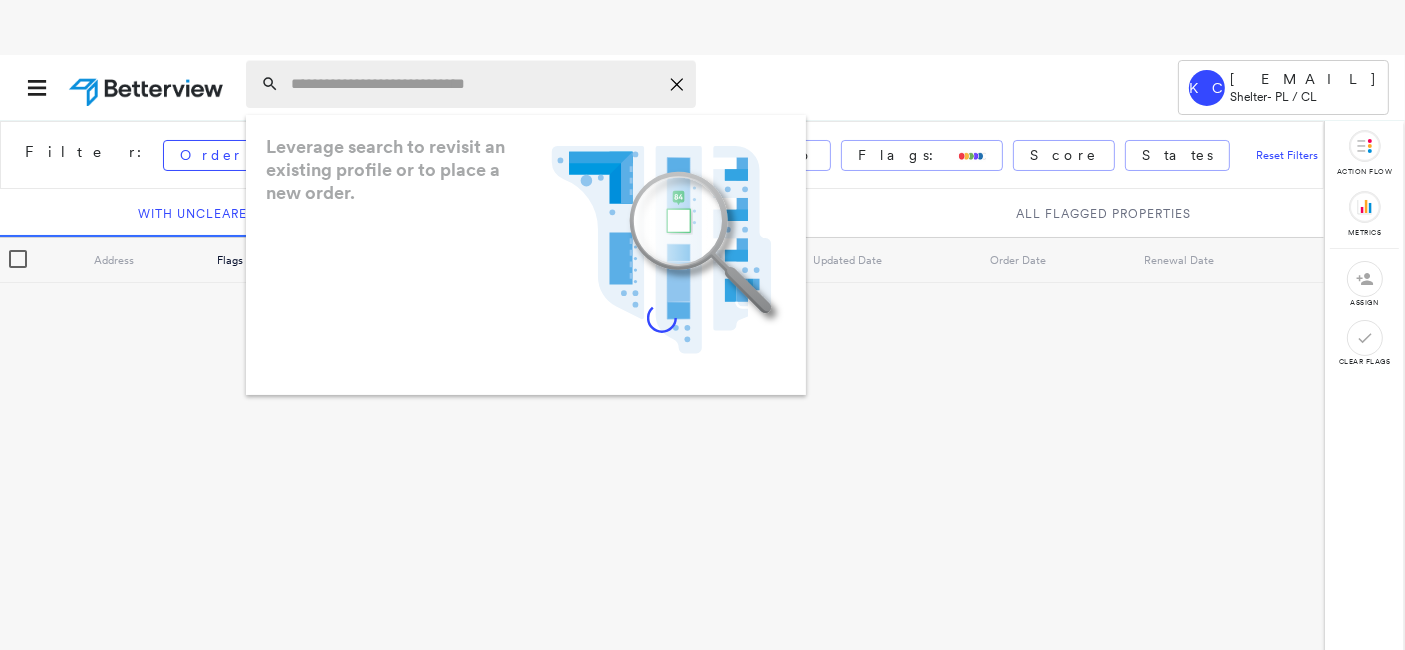 paste on "**********" 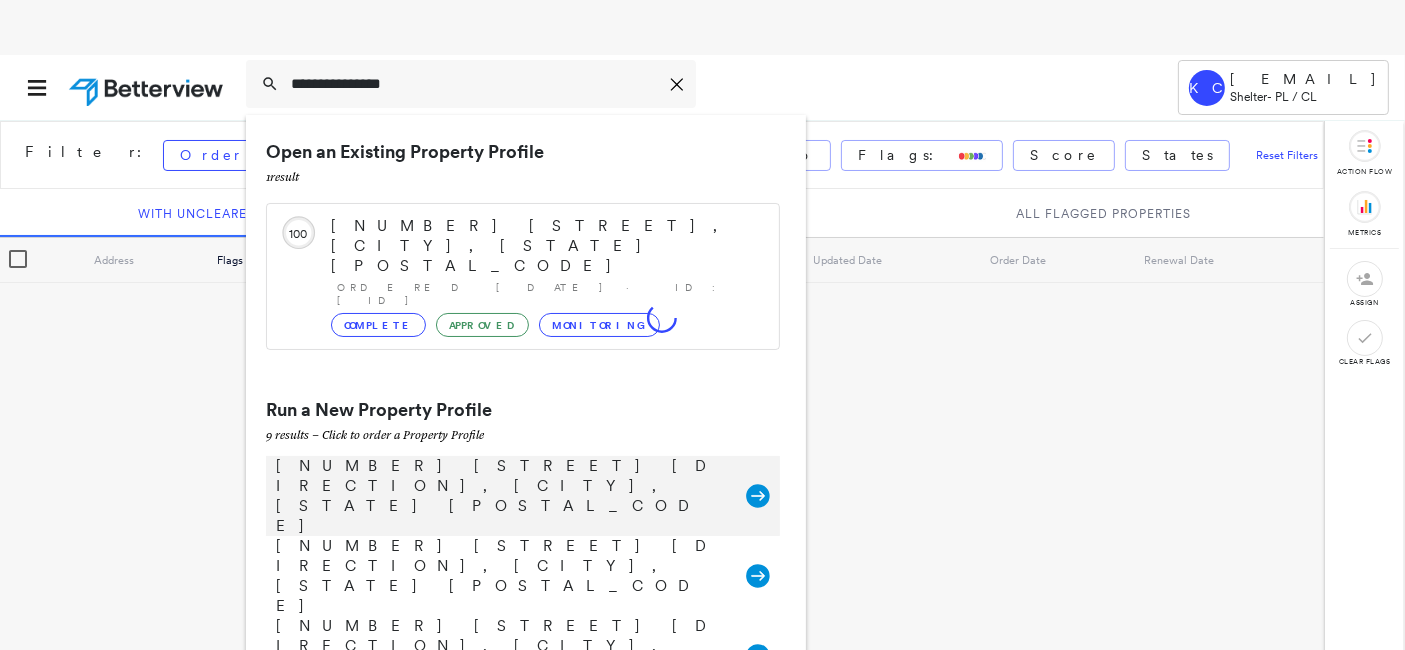 type on "**********" 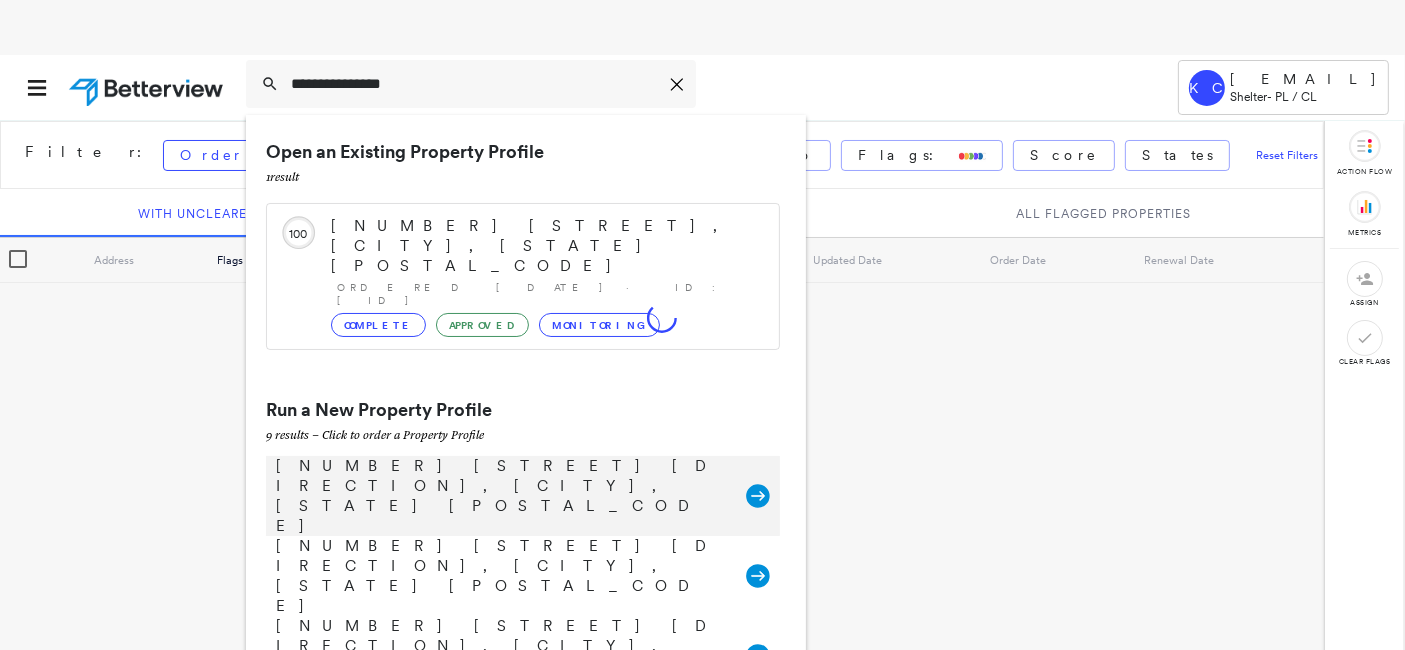 click on "[NUMBER] [STREET] [DIRECTION], [CITY], [STATE] [POSTAL_CODE]" at bounding box center [501, 496] 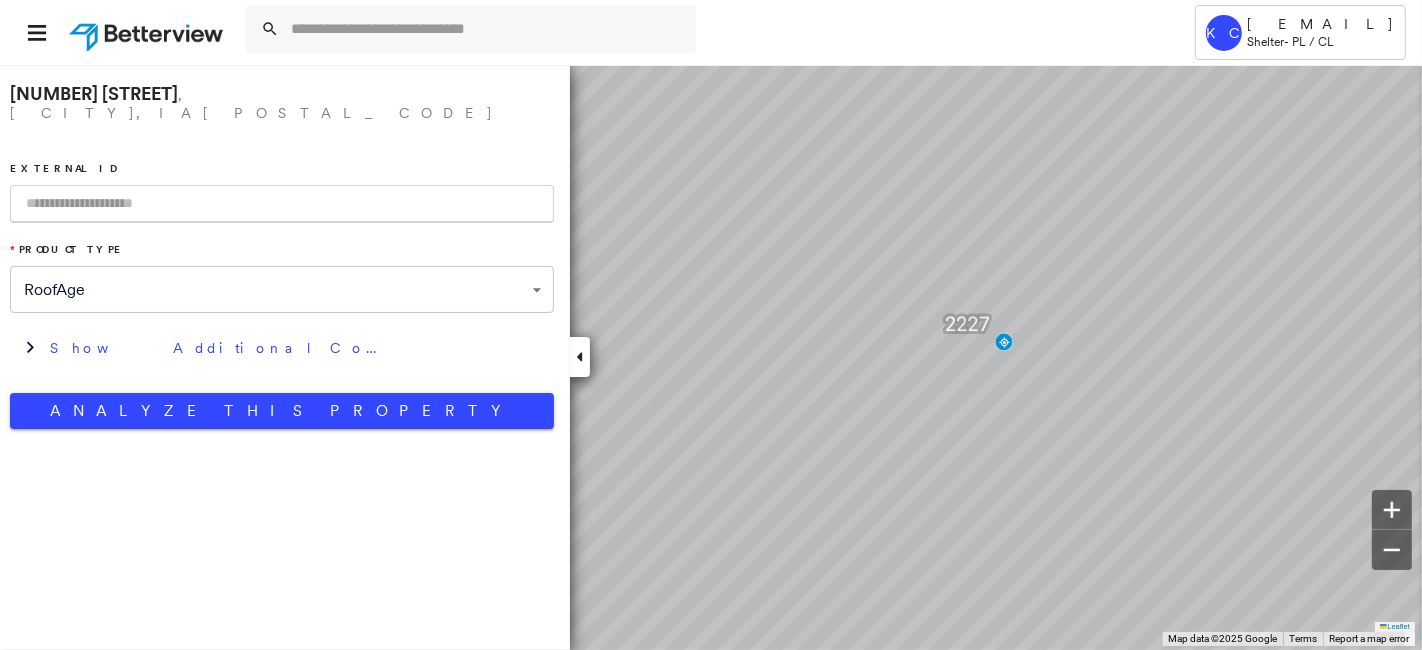drag, startPoint x: 227, startPoint y: 210, endPoint x: 231, endPoint y: 199, distance: 11.7046995 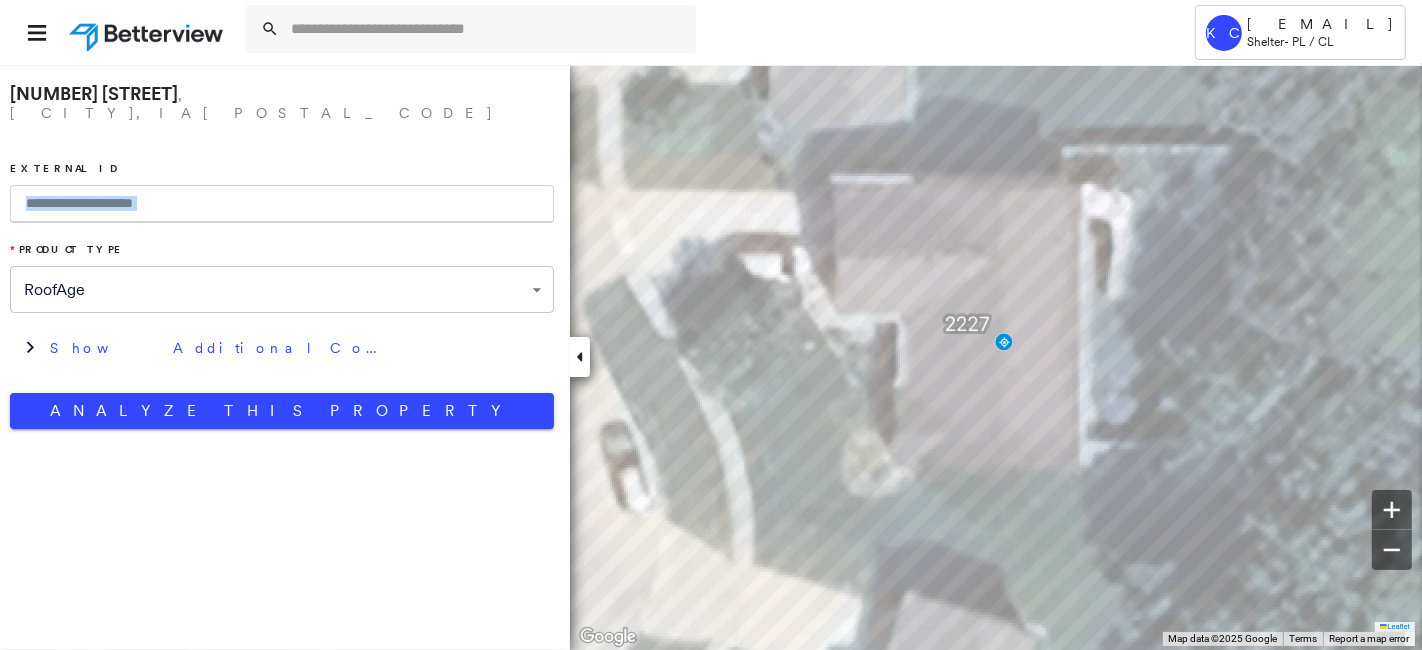 click at bounding box center [282, 204] 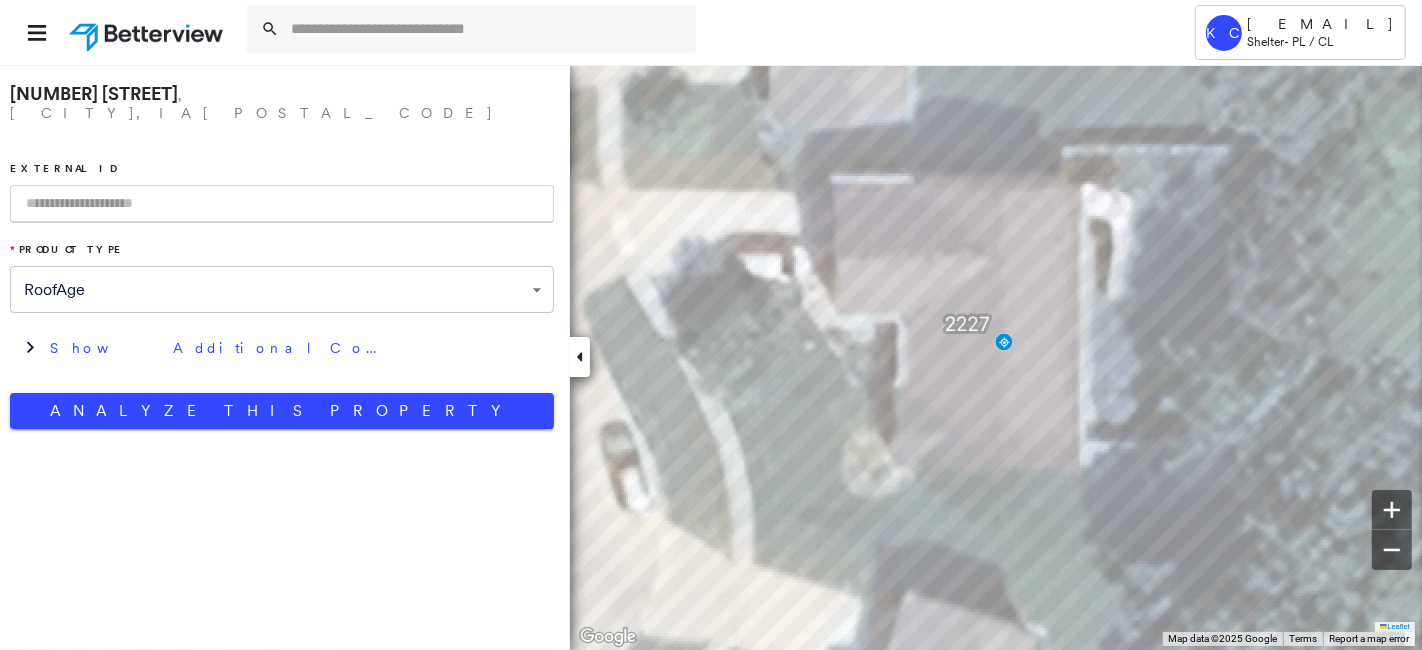 paste on "**********" 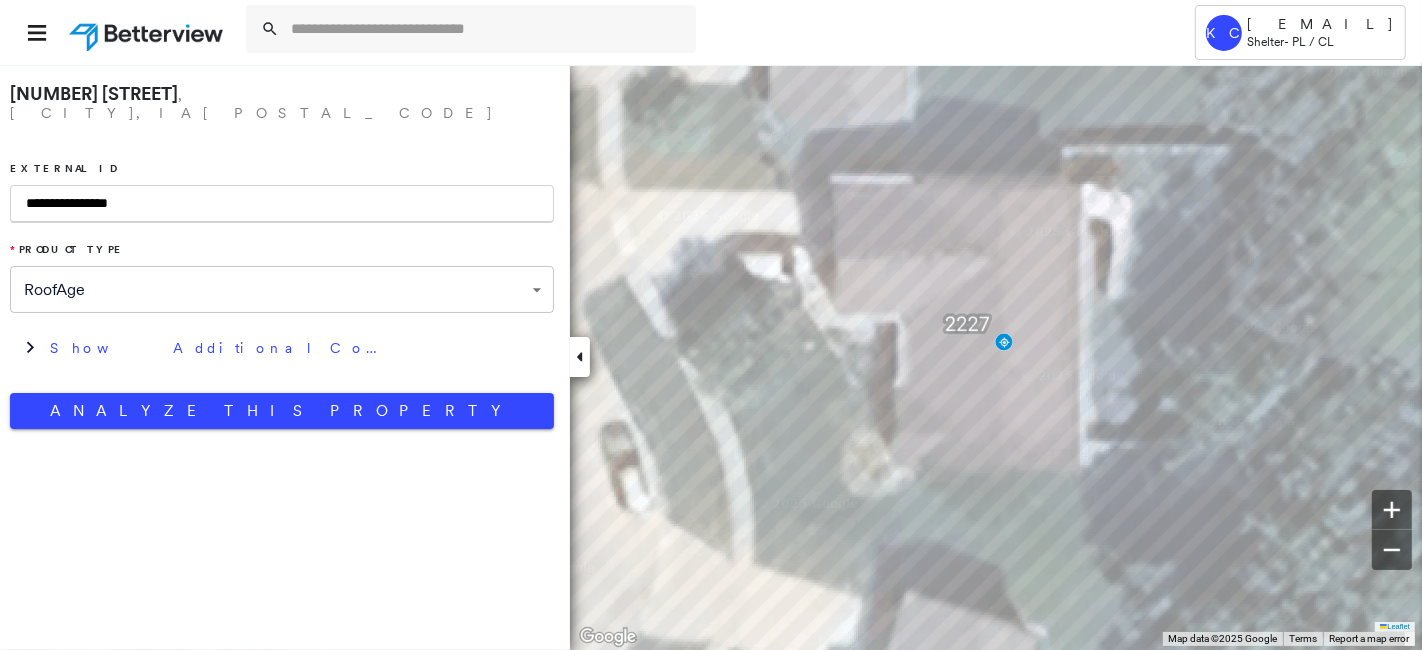 type on "**********" 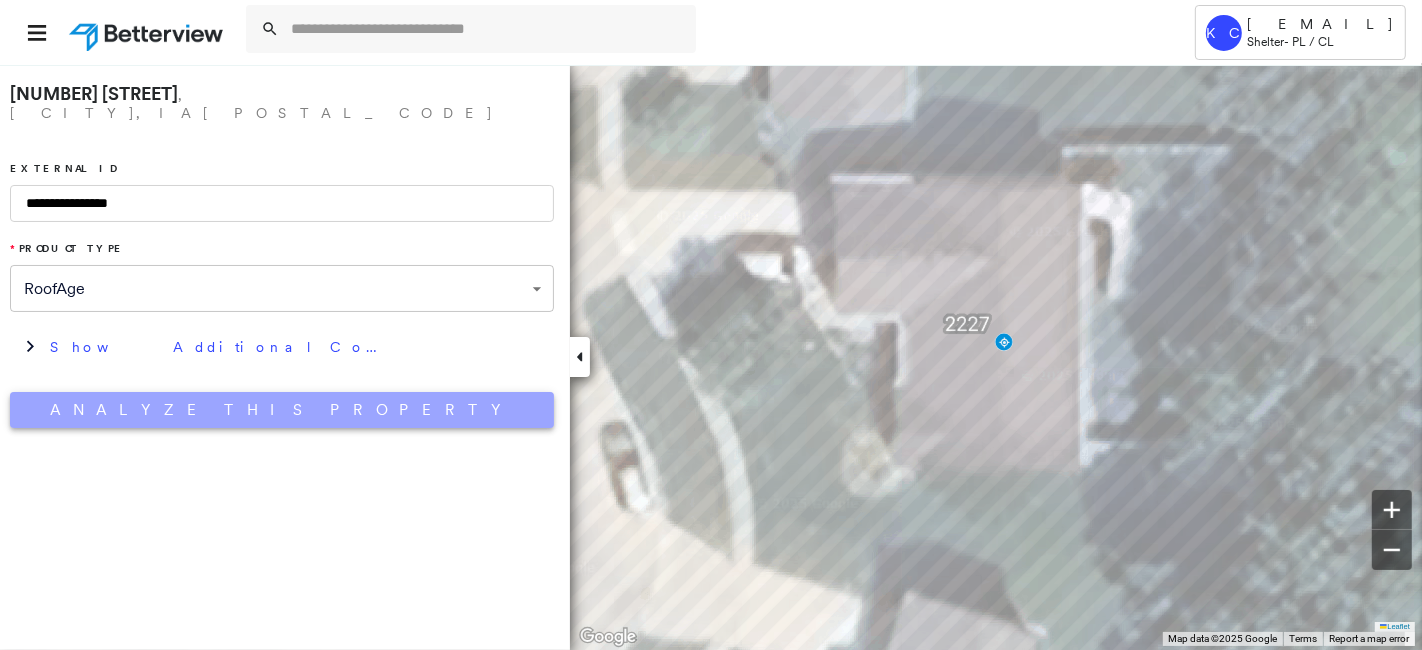 click on "Analyze This Property" at bounding box center (282, 410) 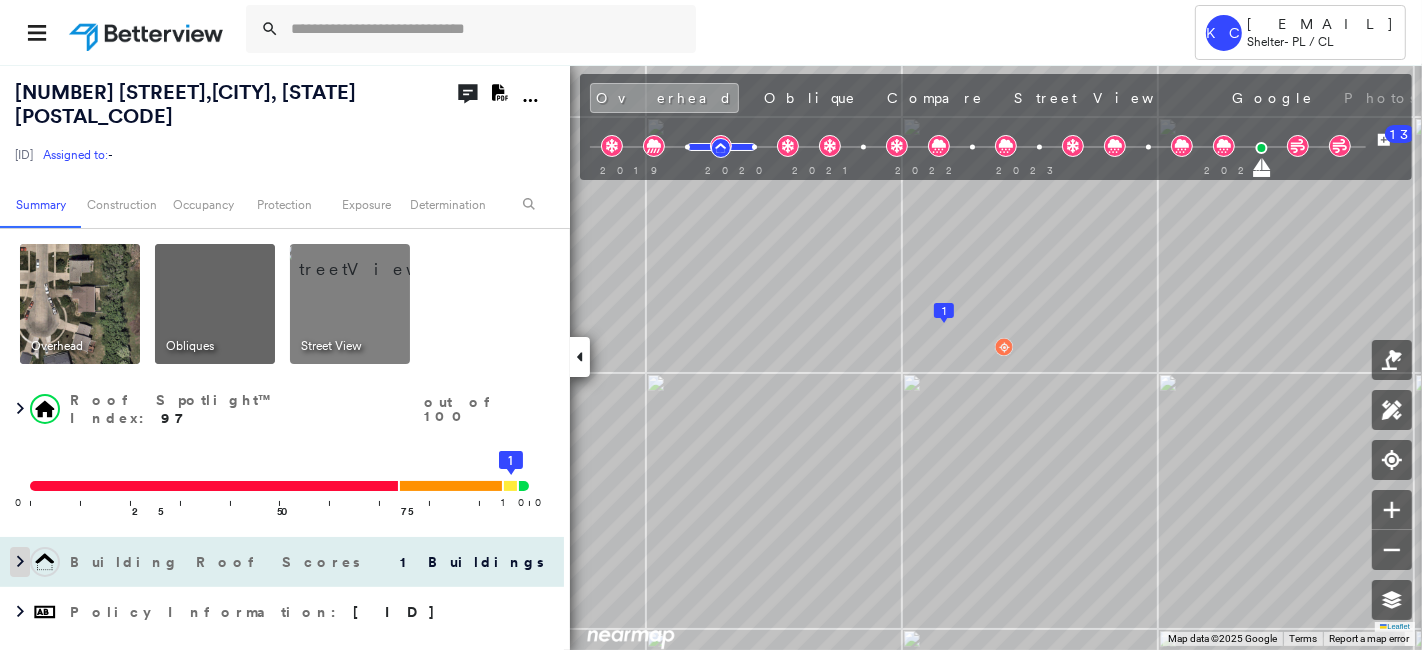 click 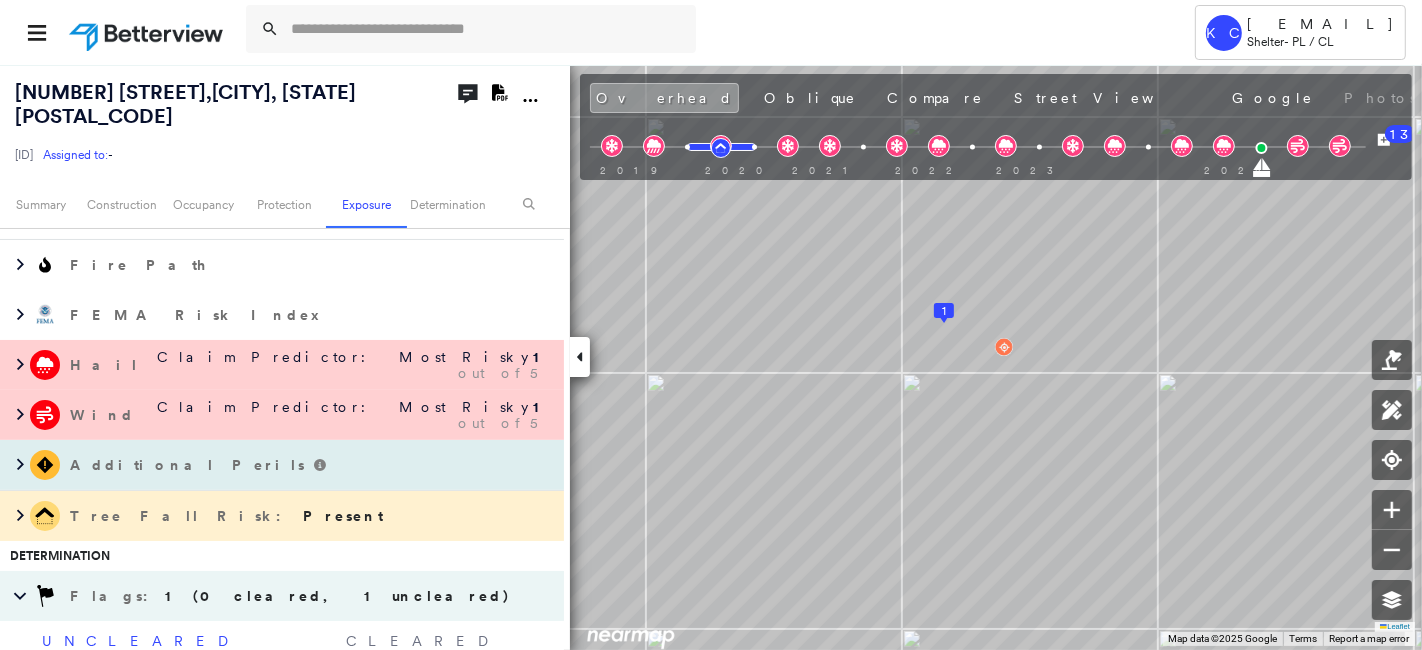 scroll, scrollTop: 1716, scrollLeft: 0, axis: vertical 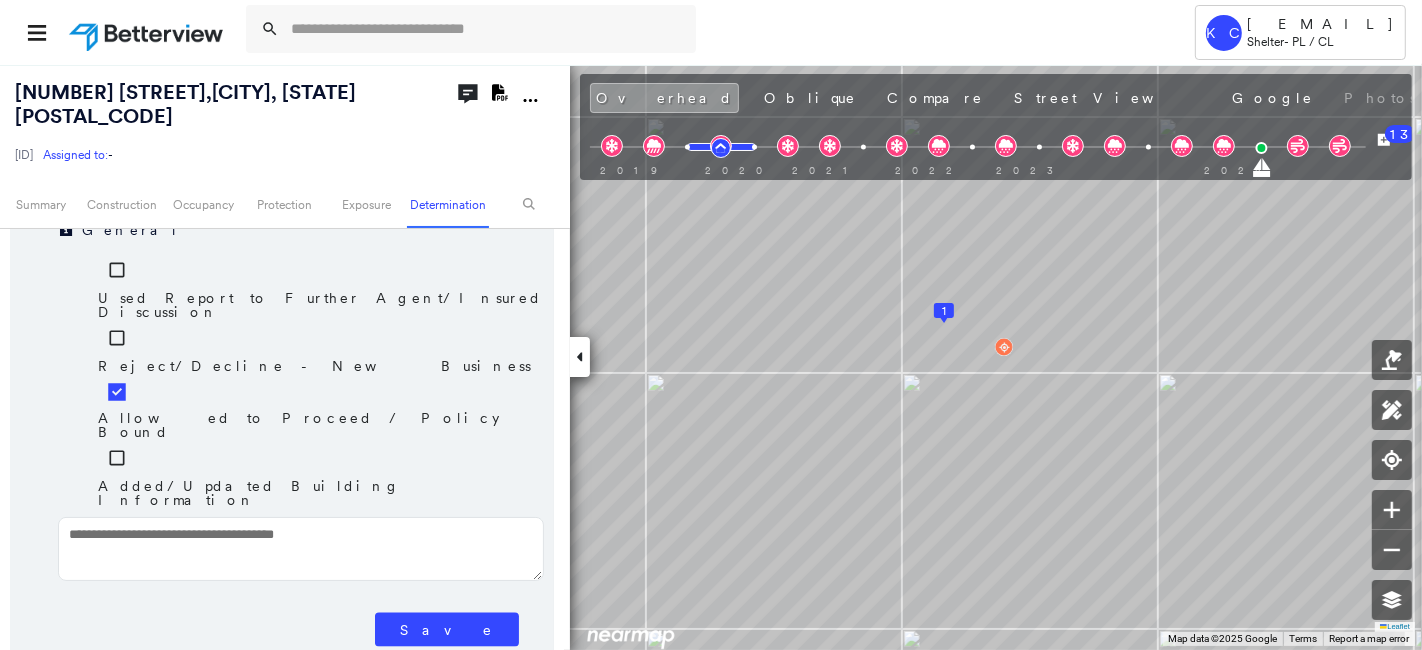 click on "Save" at bounding box center [447, 630] 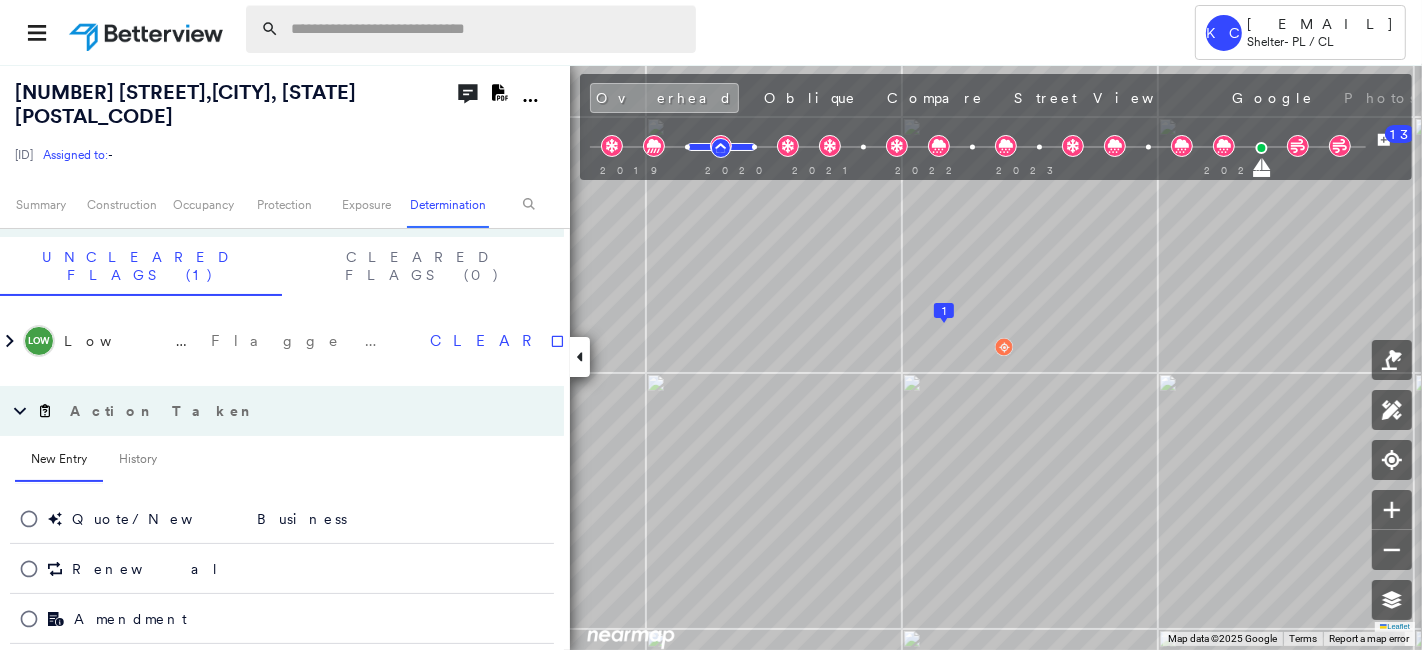 scroll, scrollTop: 1717, scrollLeft: 0, axis: vertical 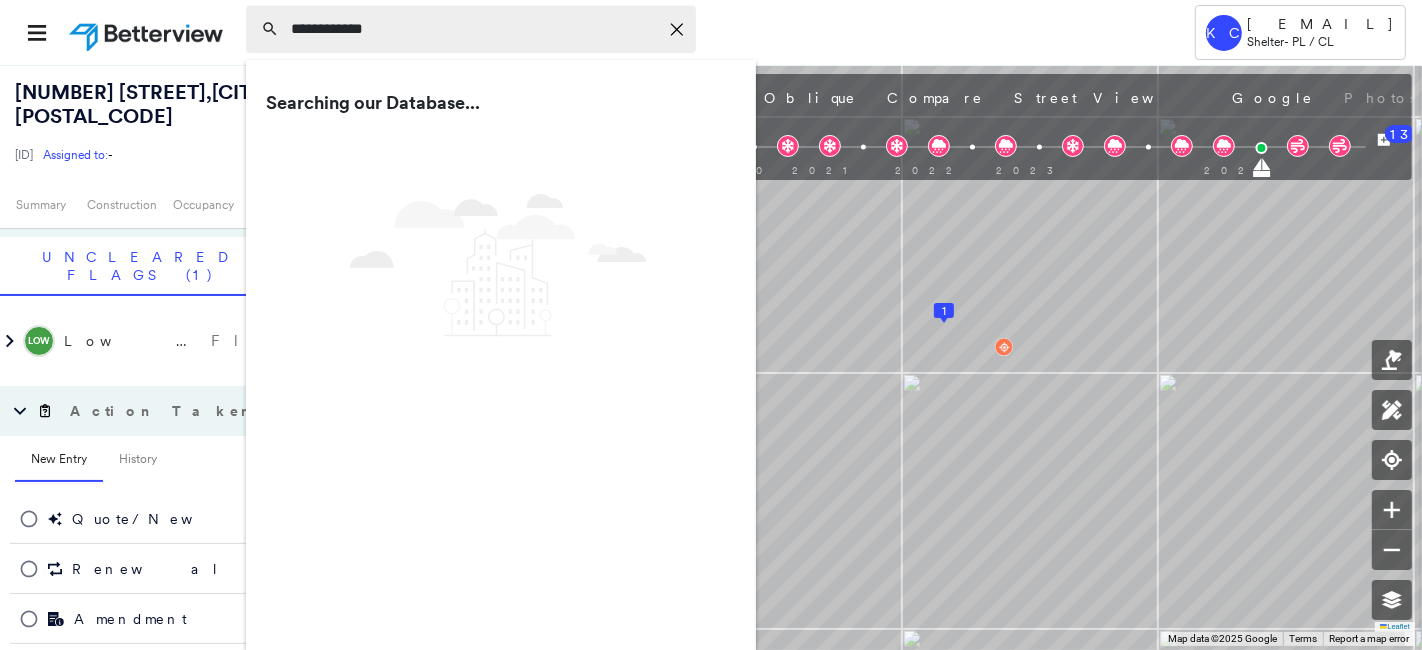 type on "**********" 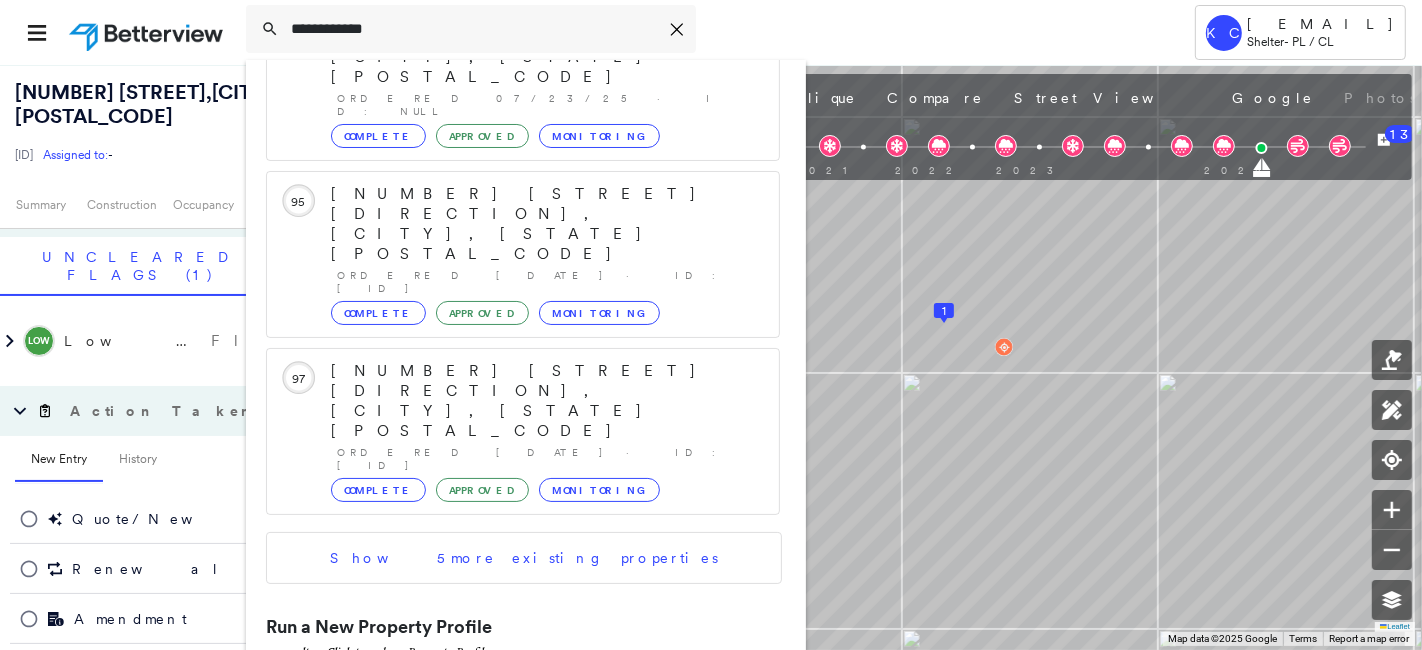 scroll, scrollTop: 610, scrollLeft: 0, axis: vertical 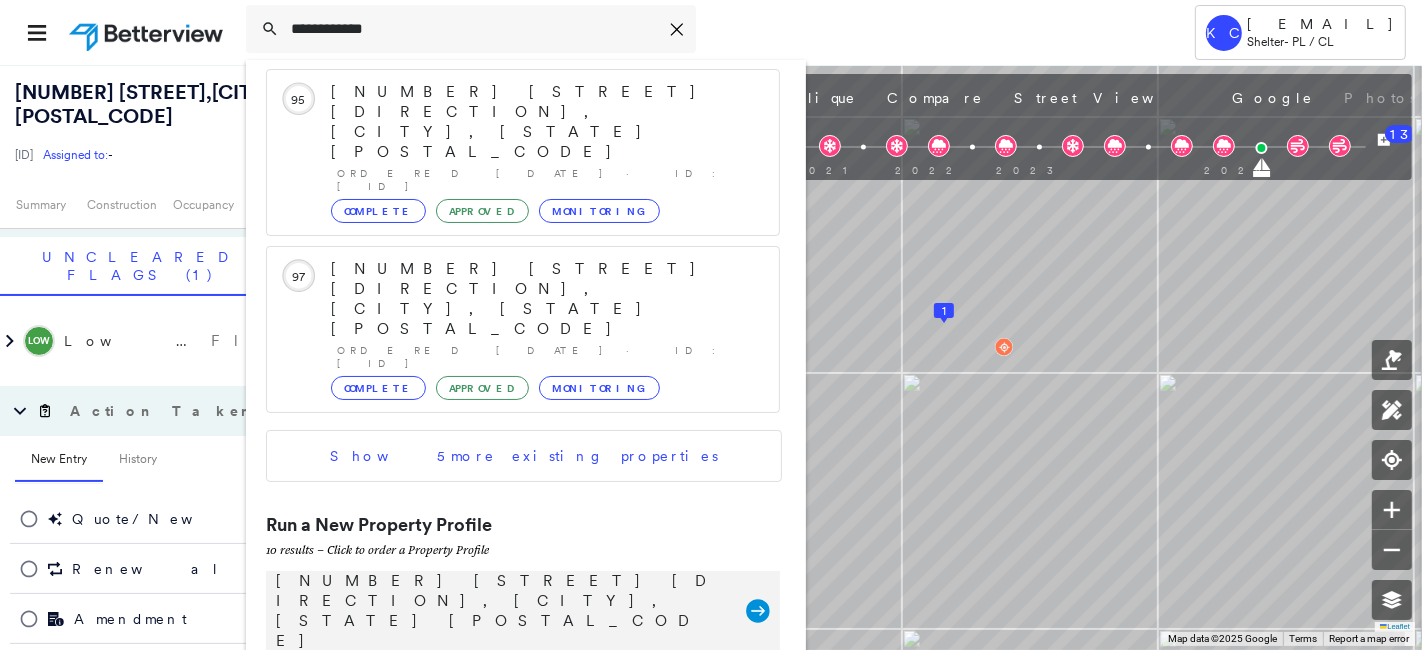 click on "[NUMBER] [STREET] [DIRECTION], [CITY], [STATE] [POSTAL_CODE]" at bounding box center [501, 611] 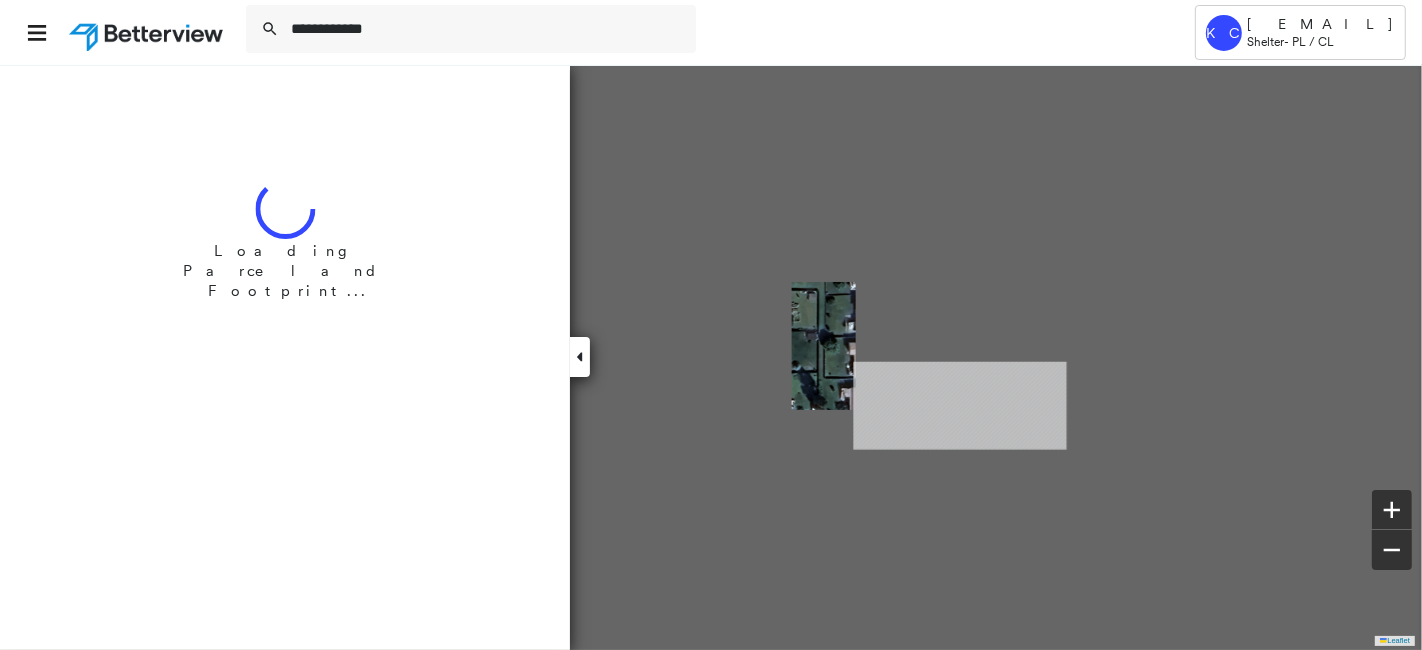 type 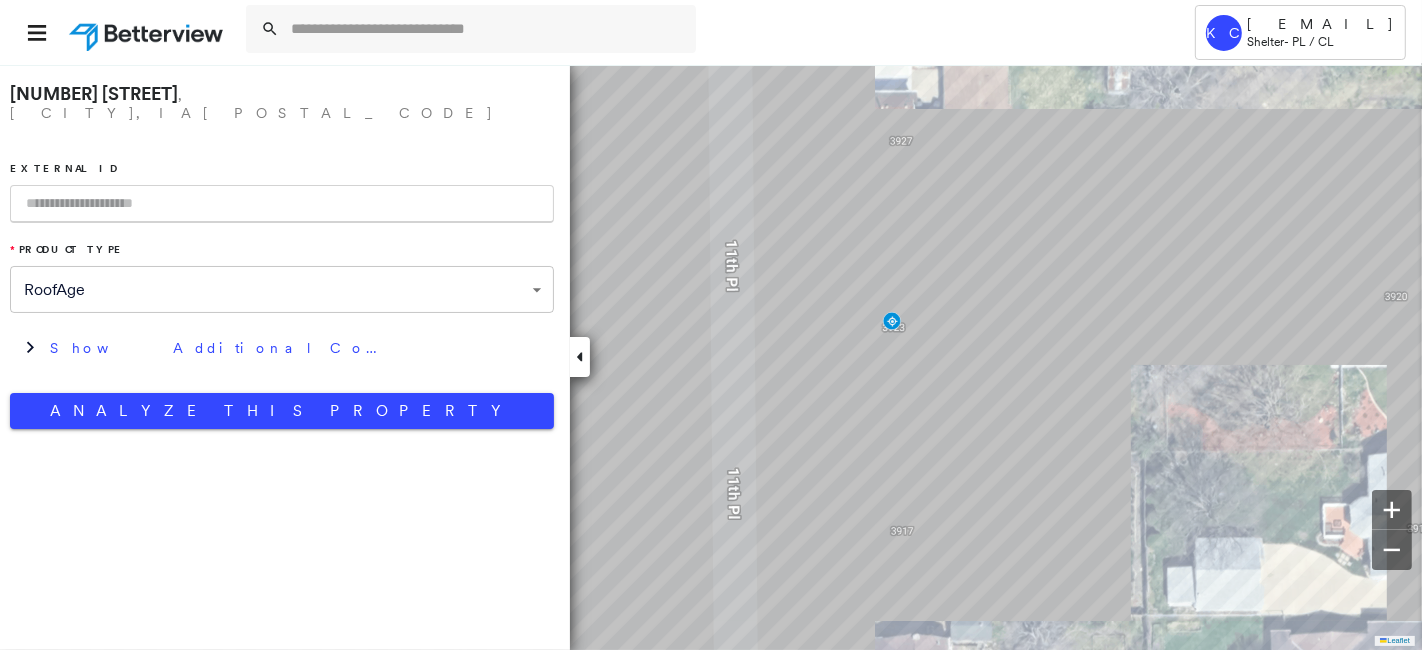 click at bounding box center [282, 204] 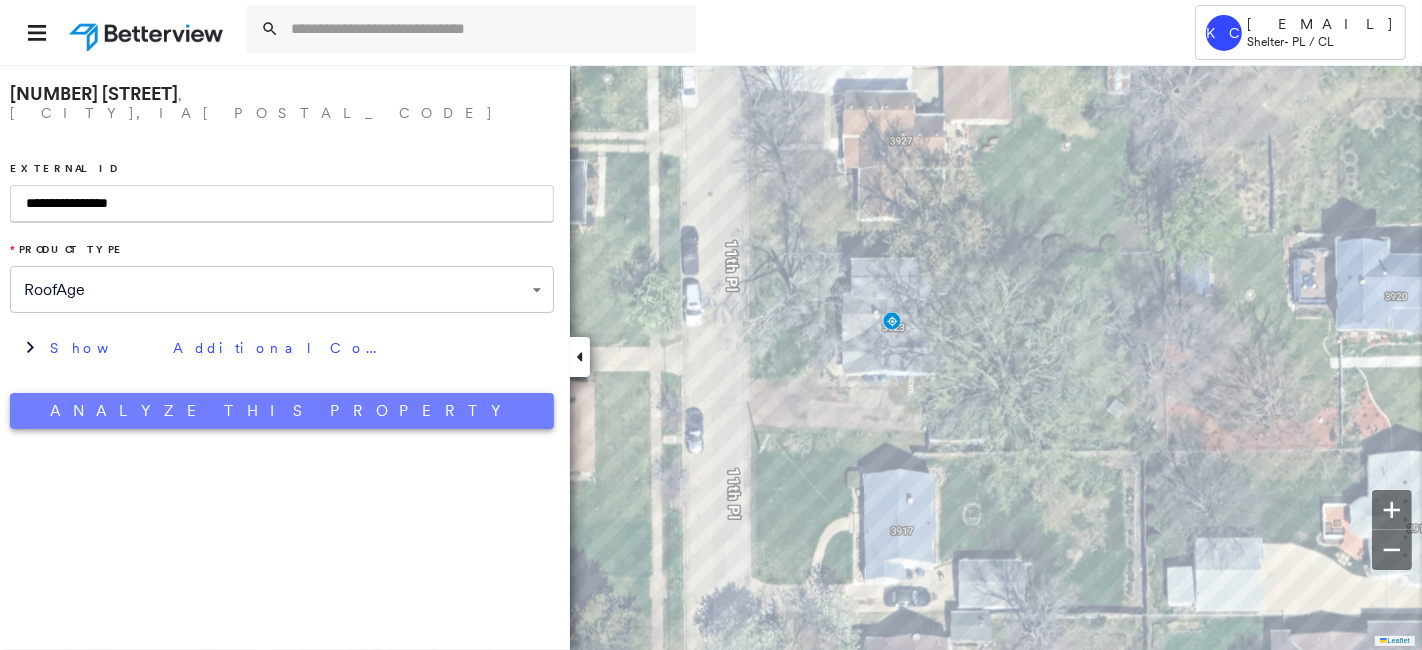 type on "**********" 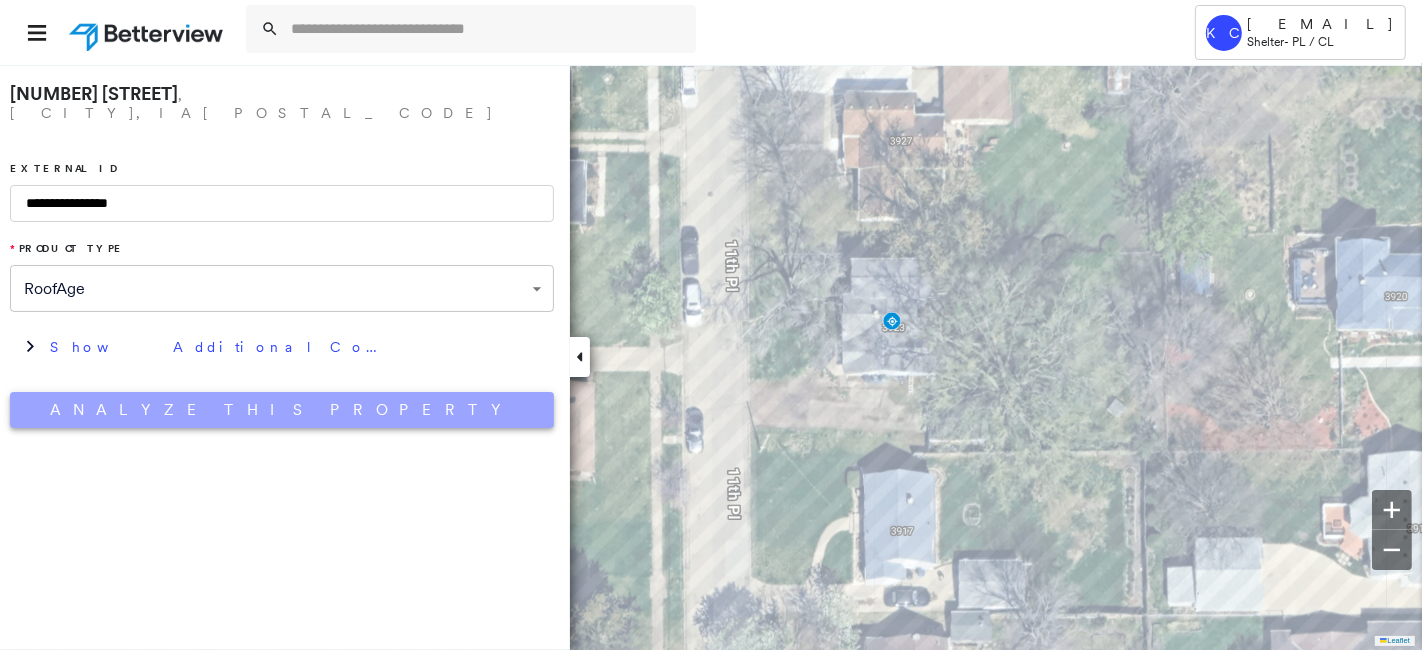 click on "Analyze This Property" at bounding box center (282, 410) 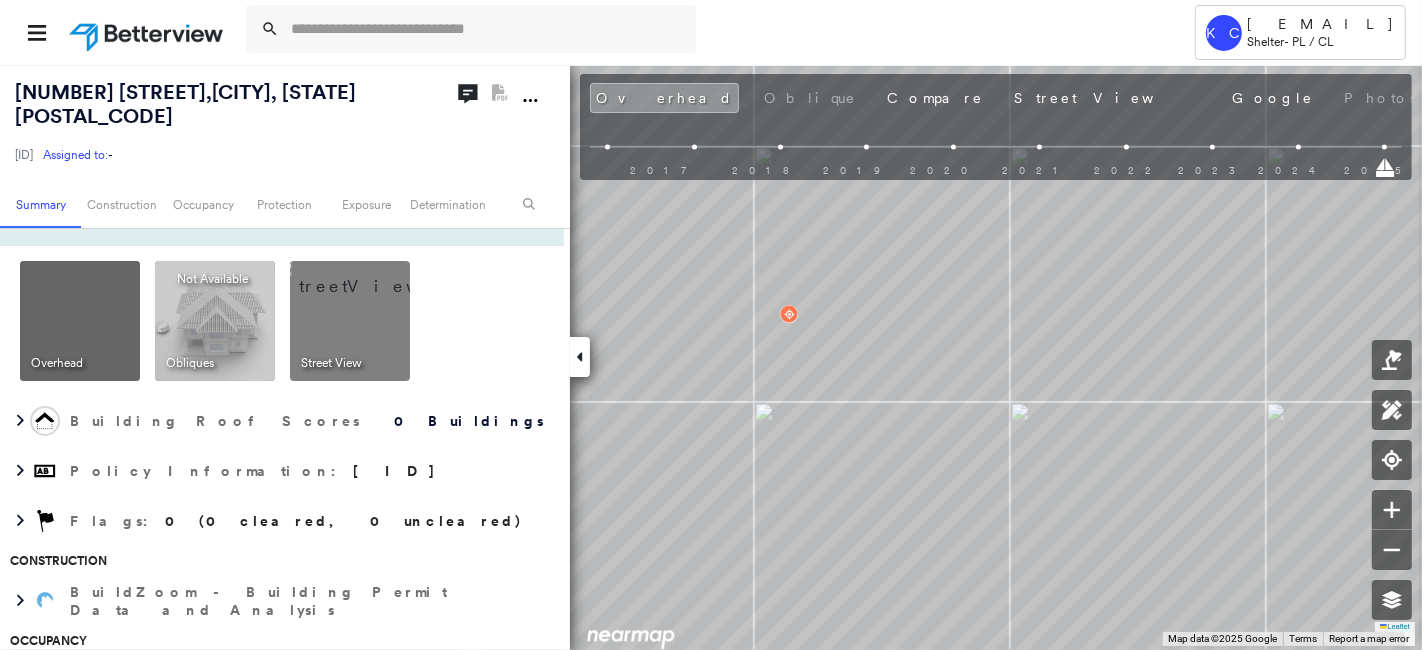 scroll, scrollTop: 0, scrollLeft: 0, axis: both 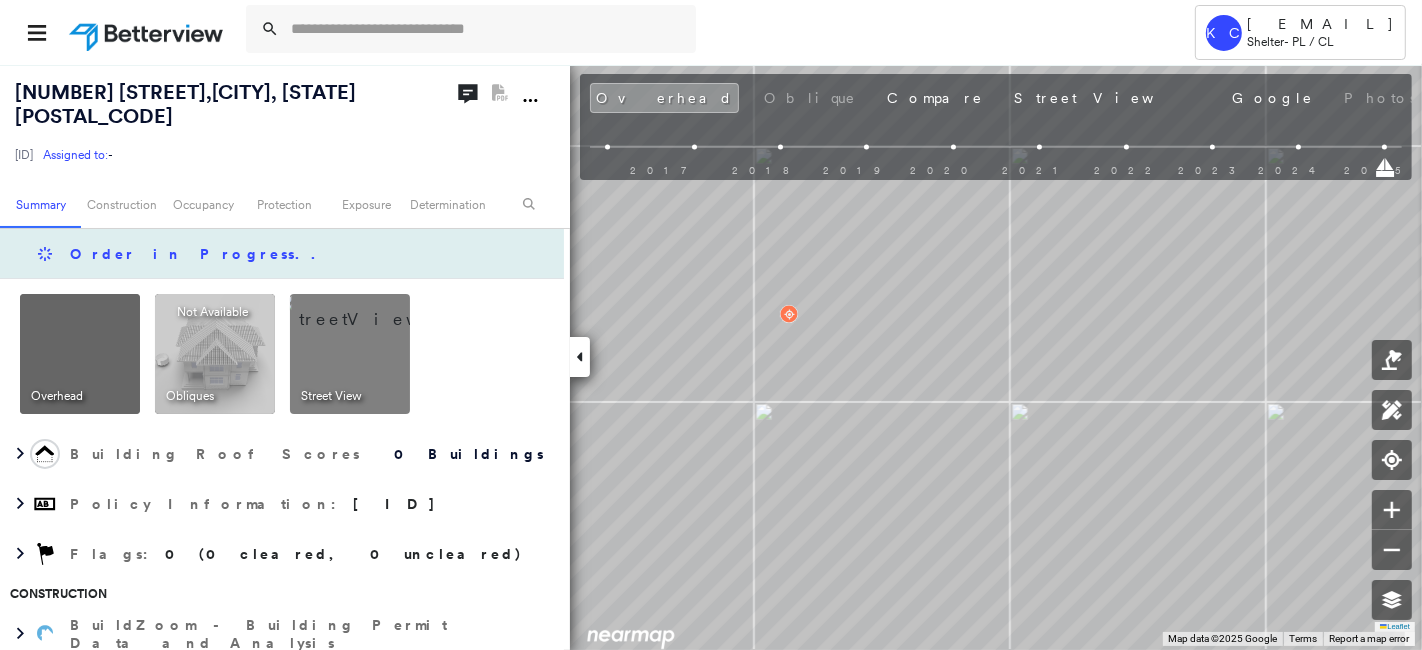 click 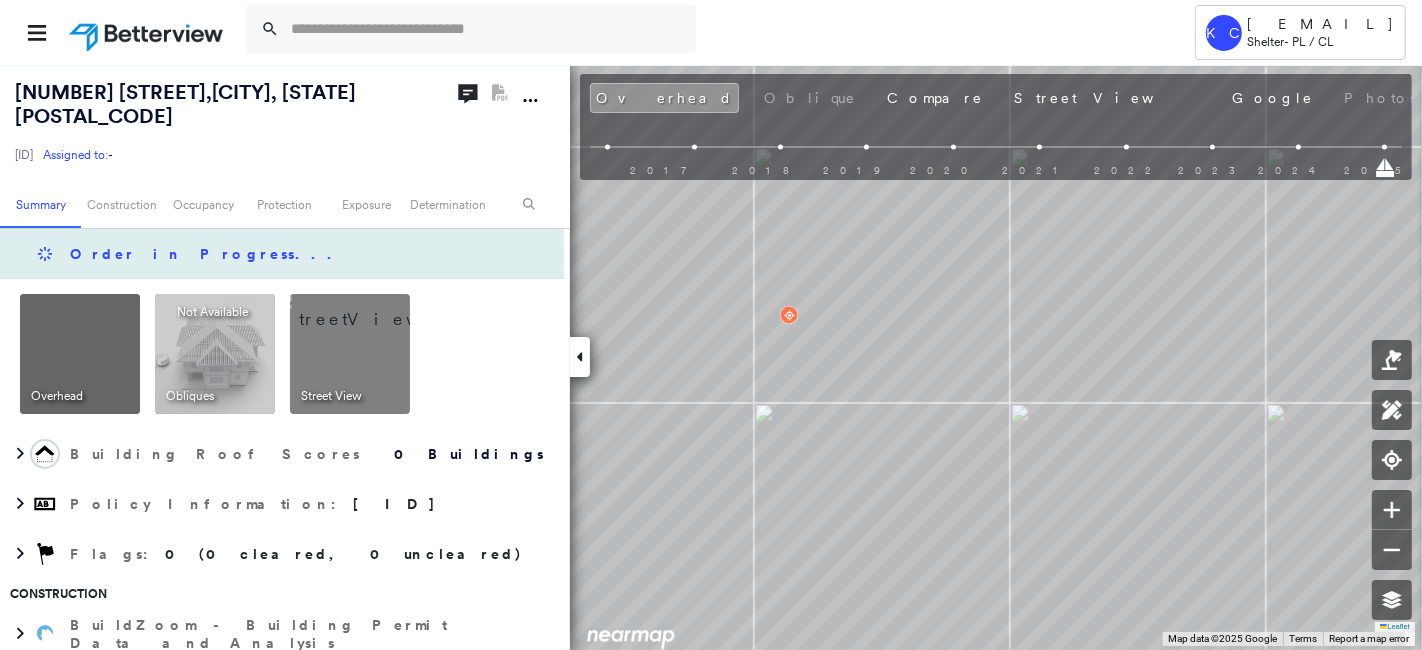 click on "Order in Progress ..." at bounding box center (206, 254) 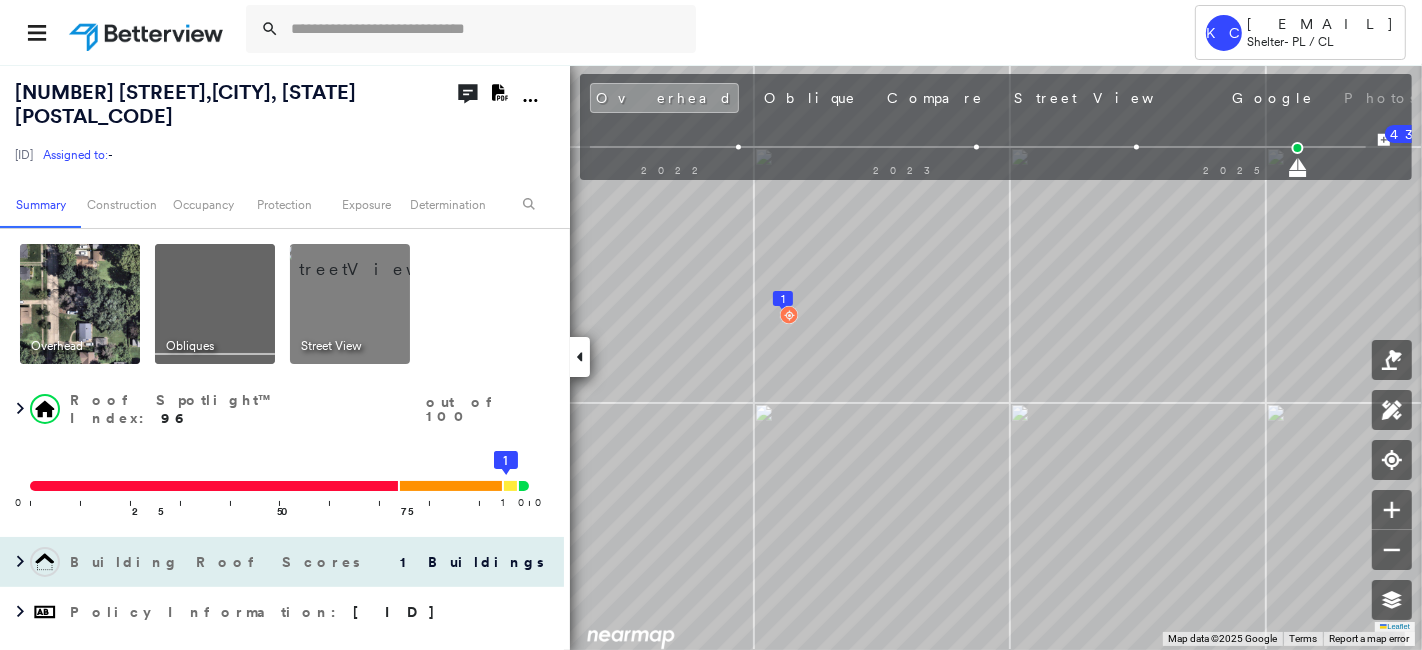 scroll, scrollTop: 222, scrollLeft: 0, axis: vertical 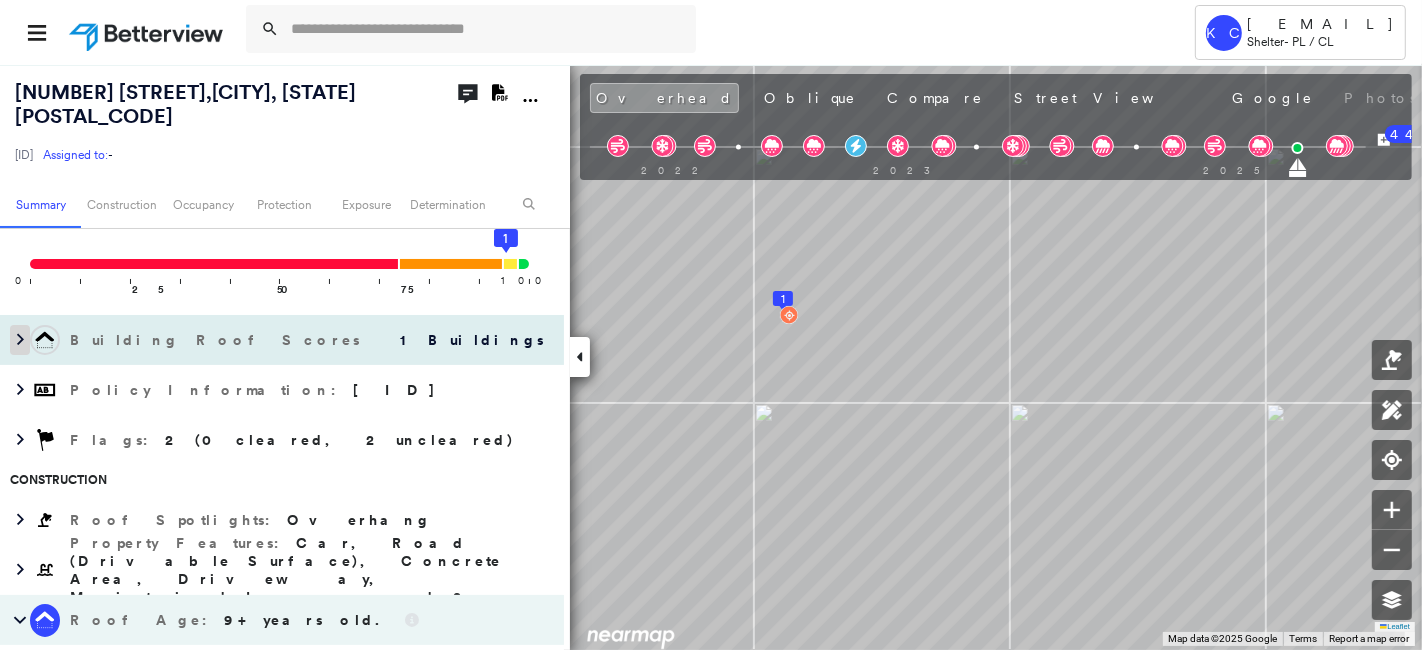 click 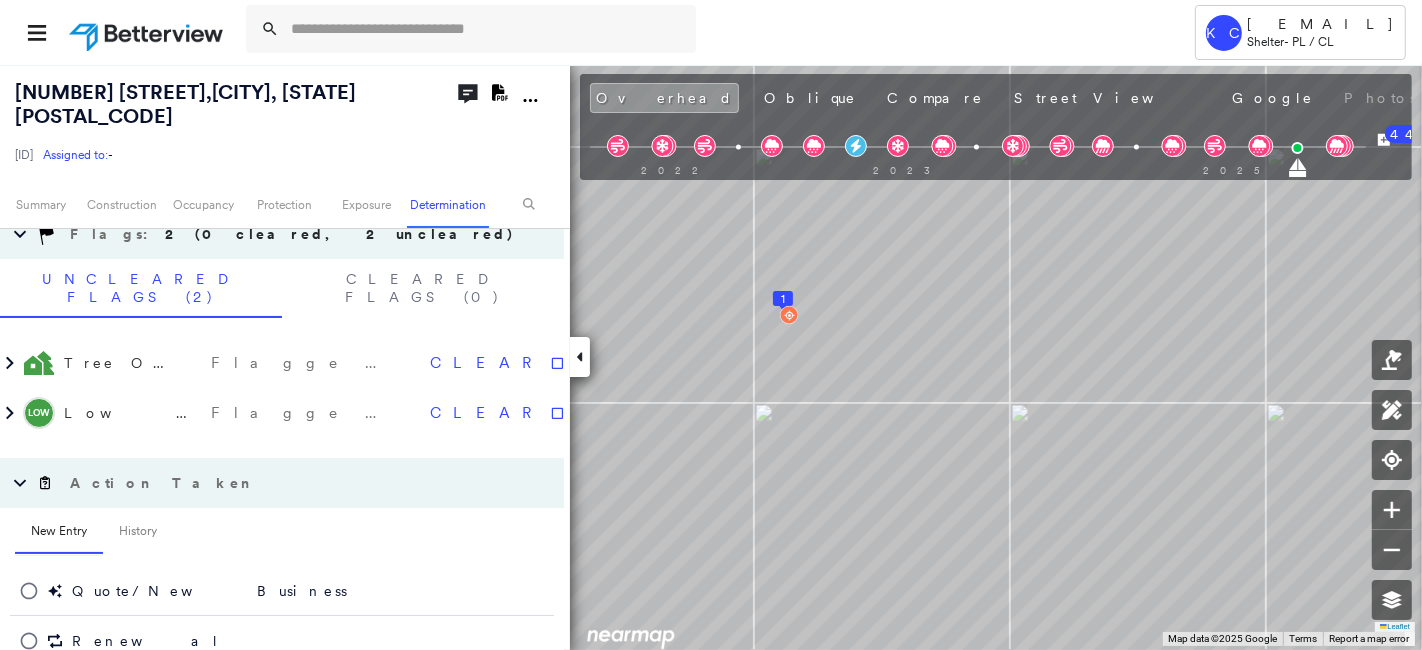 scroll, scrollTop: 1515, scrollLeft: 0, axis: vertical 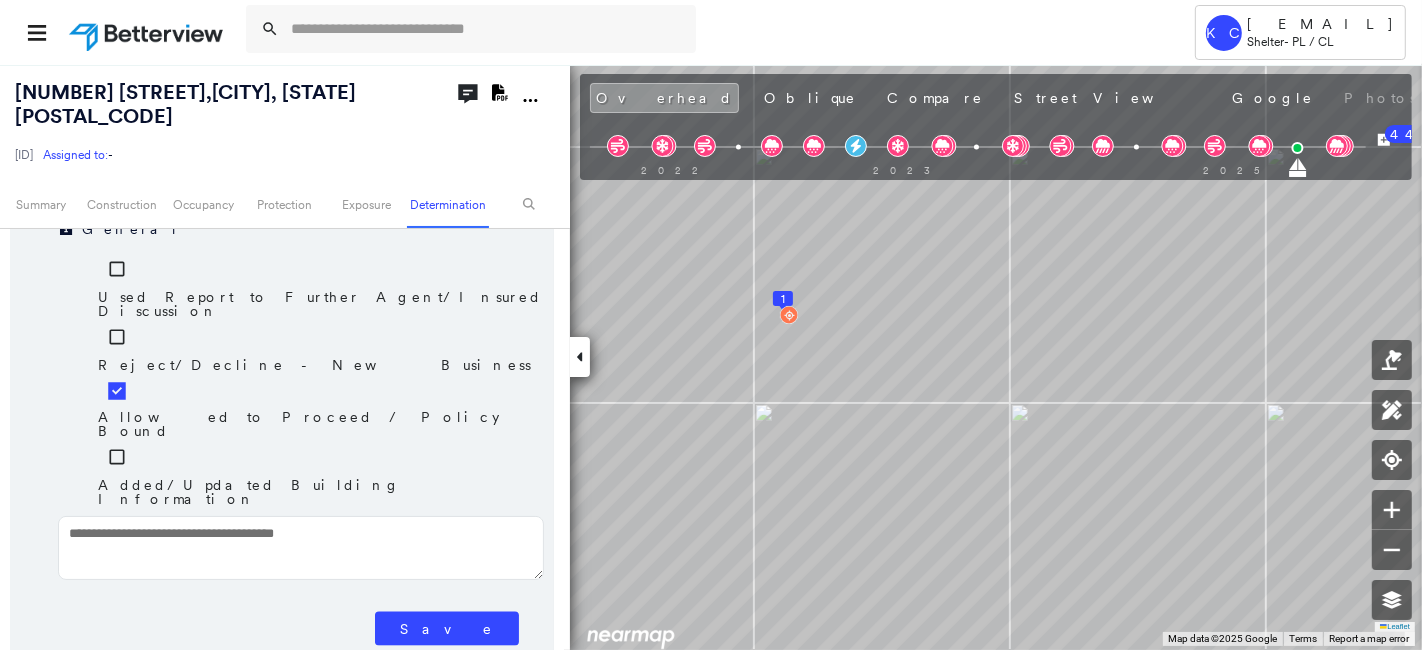 click on "Save" at bounding box center (447, 629) 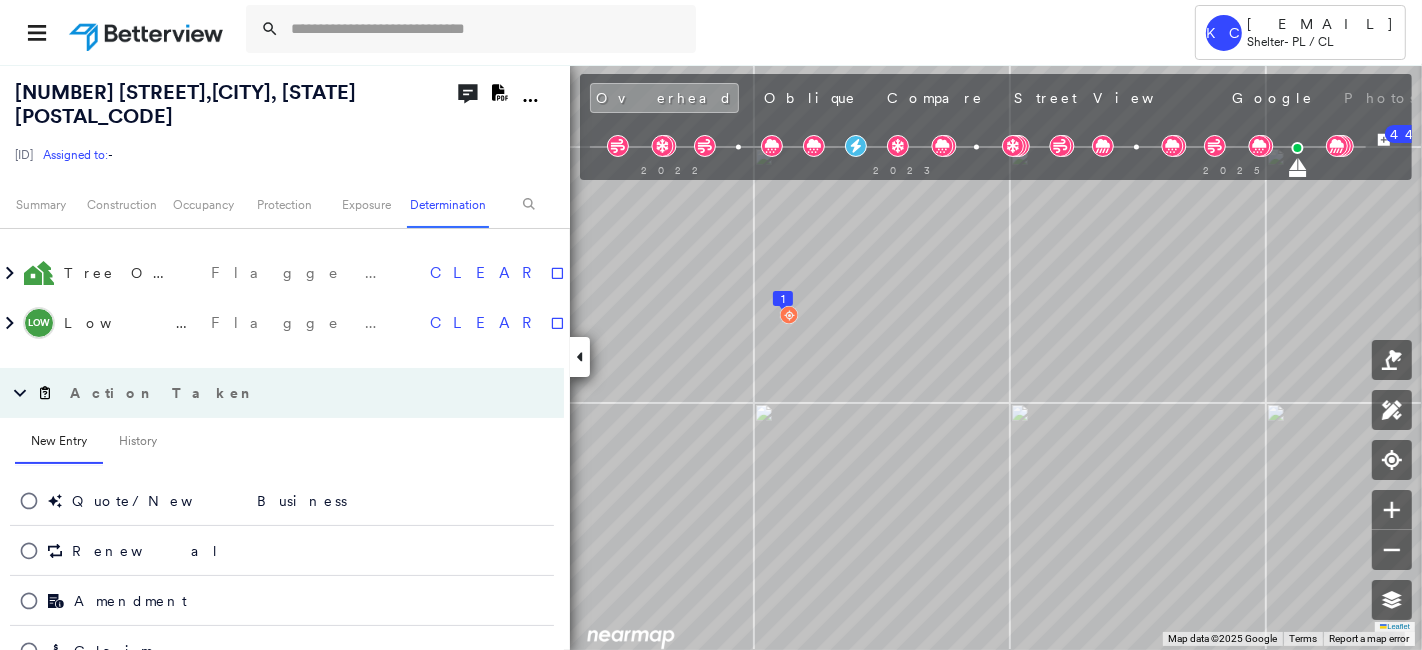 scroll, scrollTop: 1516, scrollLeft: 0, axis: vertical 